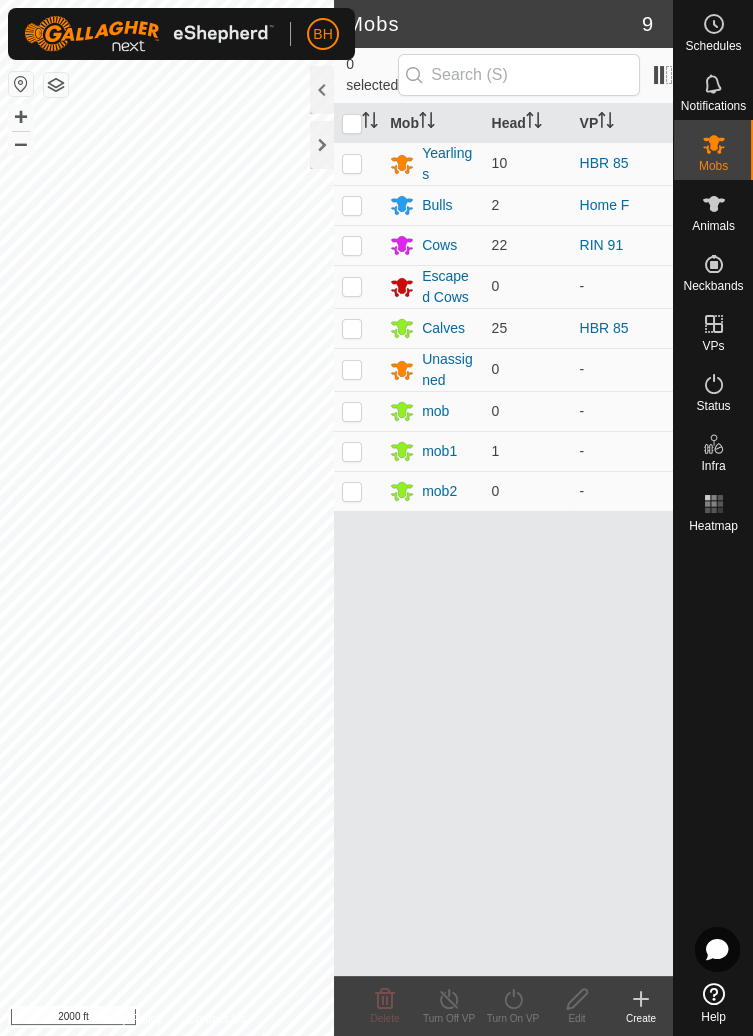 scroll, scrollTop: 0, scrollLeft: 0, axis: both 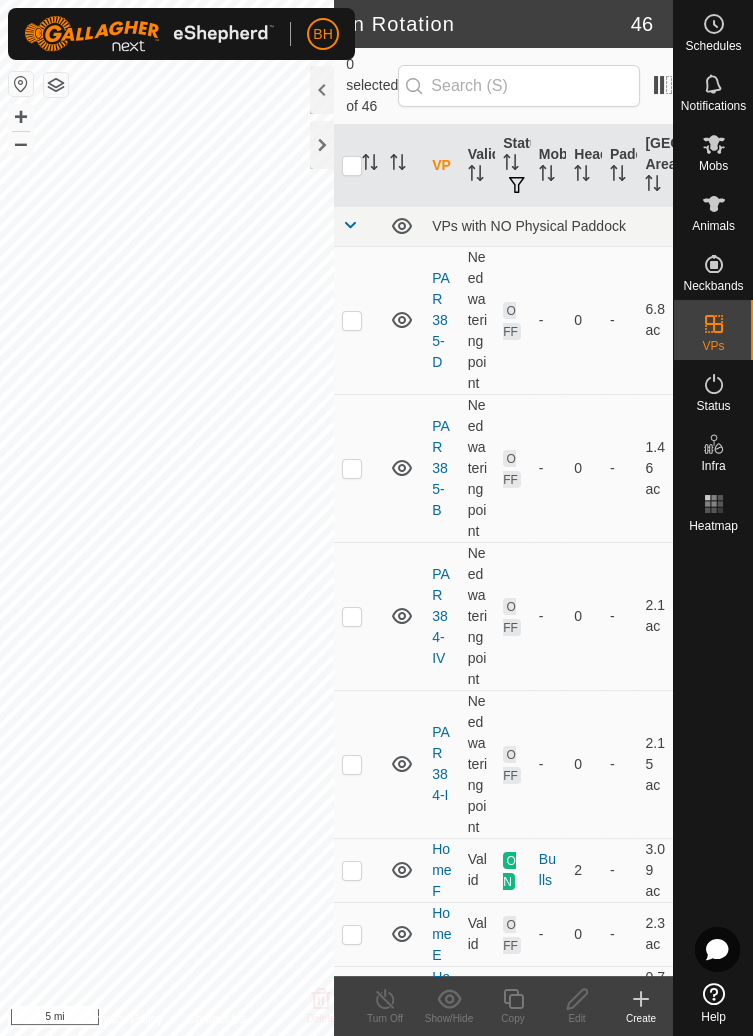 click on "Schedules" at bounding box center [713, 30] 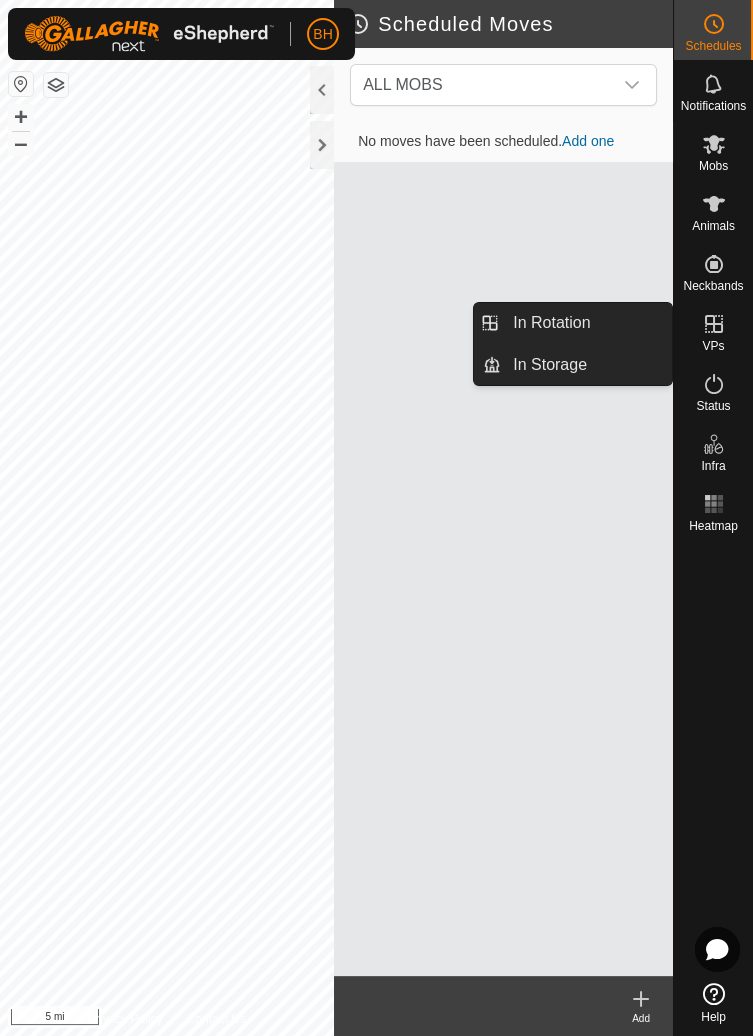 click on "In Rotation" at bounding box center (666, 325) 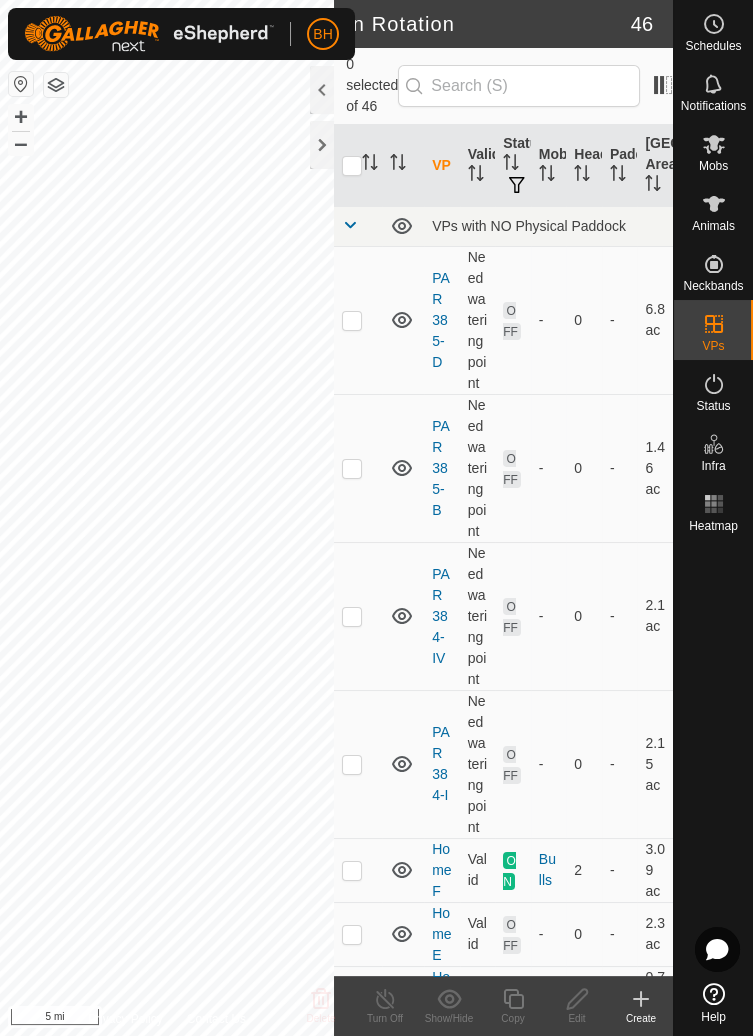scroll, scrollTop: 0, scrollLeft: 0, axis: both 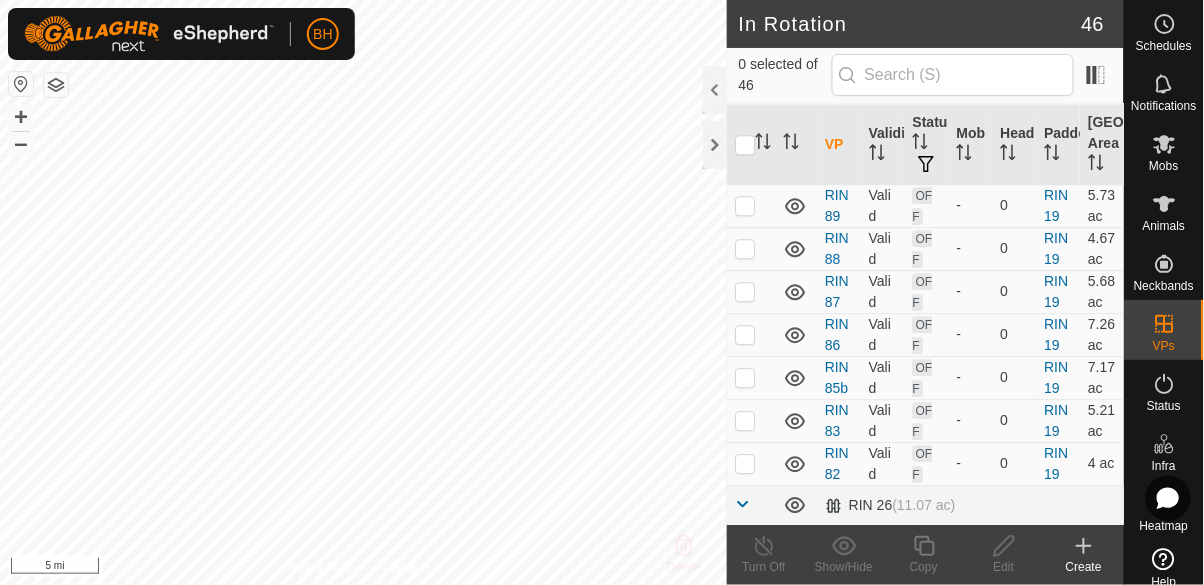 click at bounding box center (751, 589) 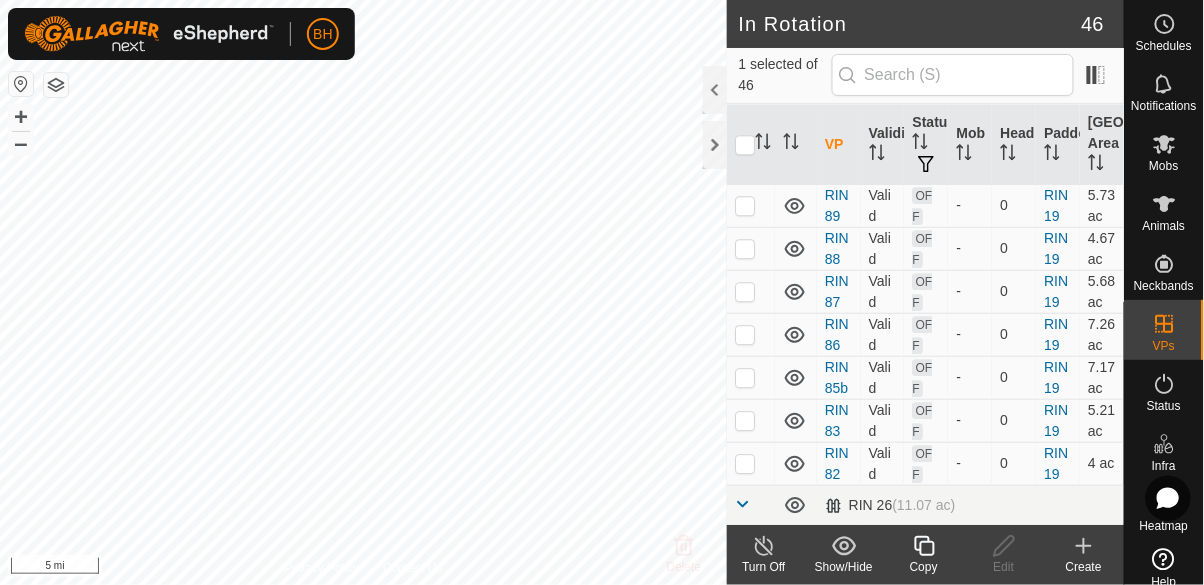 click at bounding box center [745, 589] 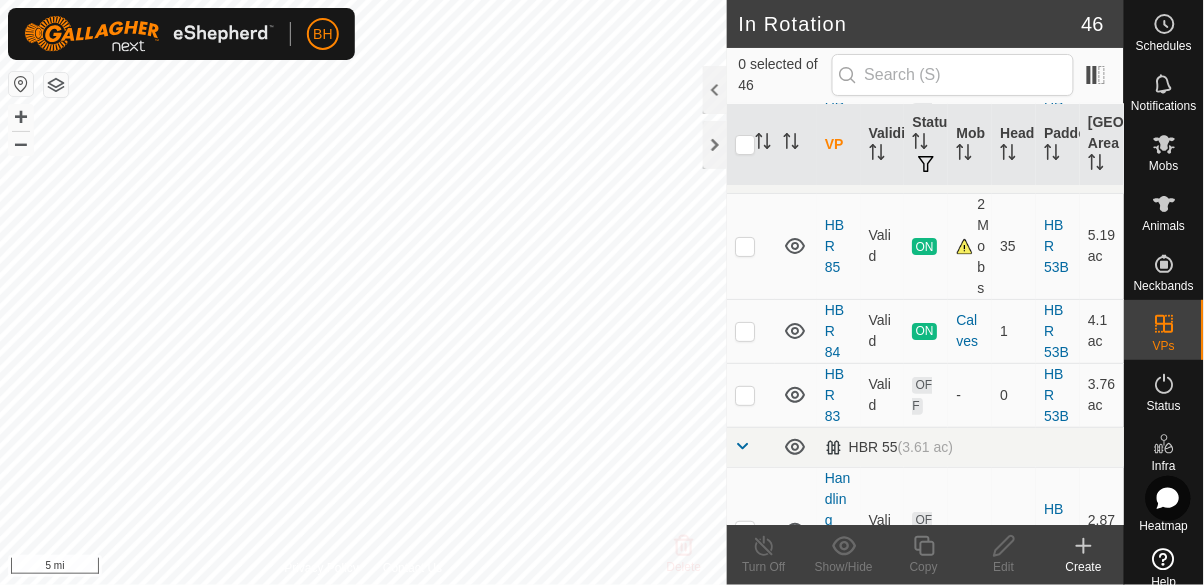 scroll, scrollTop: 1435, scrollLeft: 0, axis: vertical 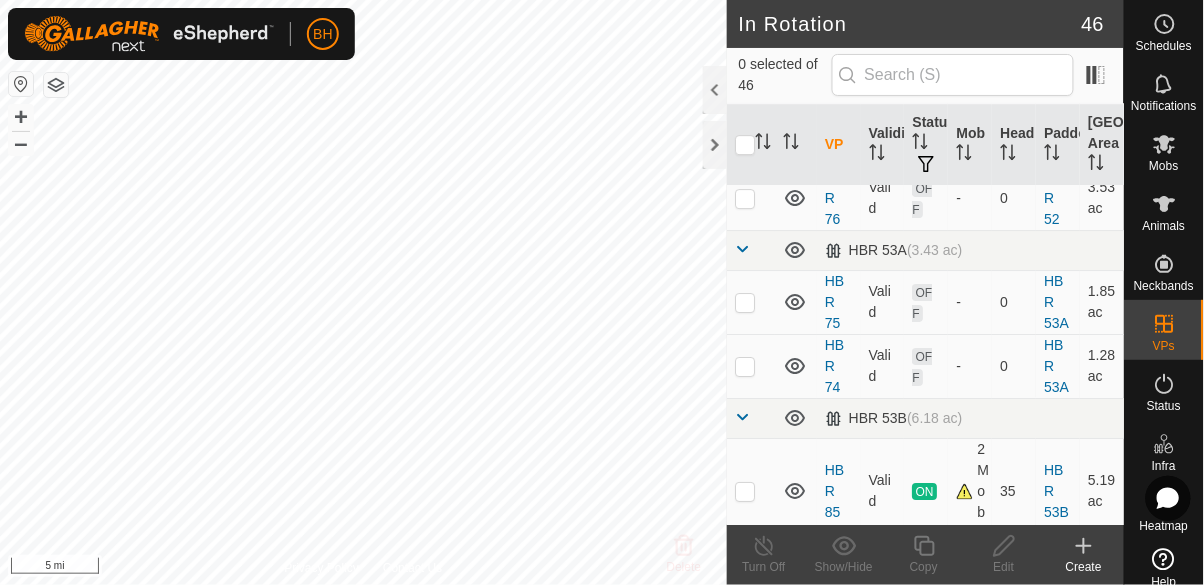 click at bounding box center [751, 576] 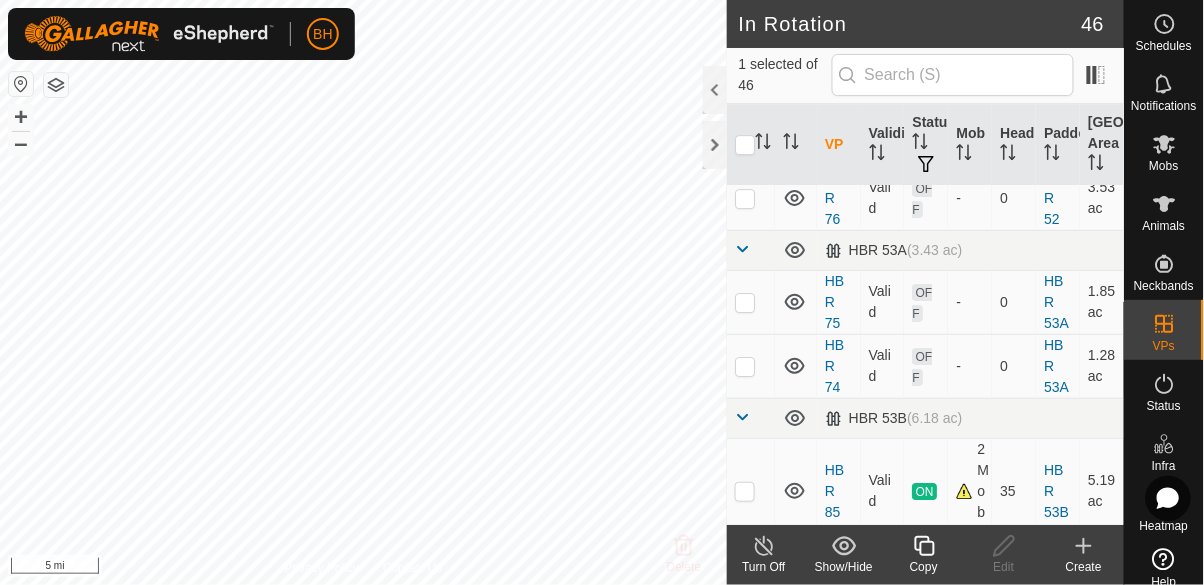 click 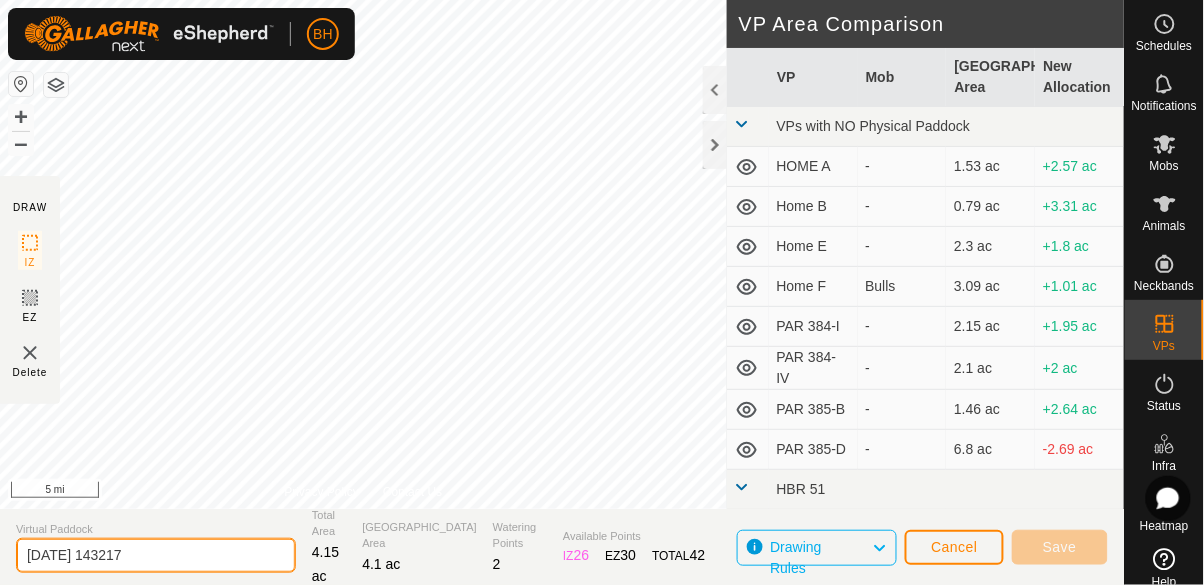 click on "[DATE] 143217" 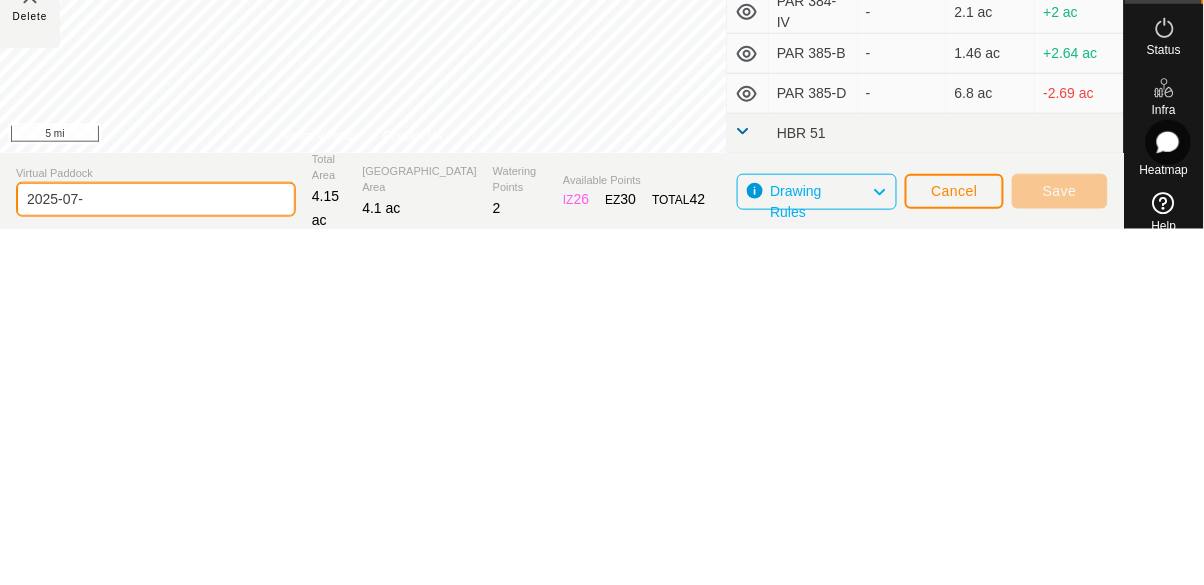 type on "2025-07" 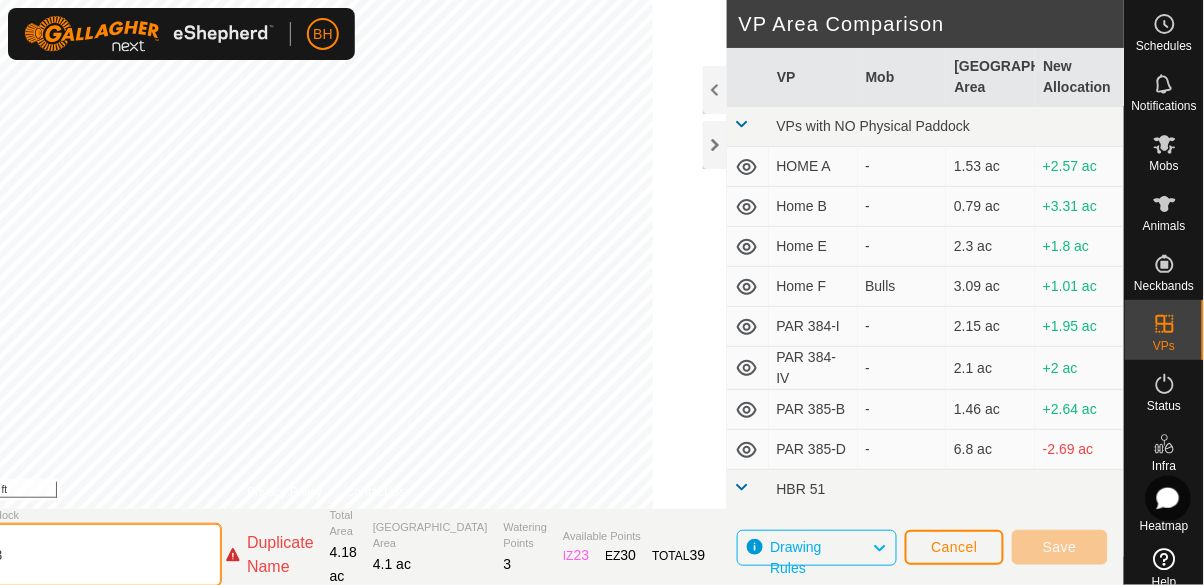 click on "HBR 83" 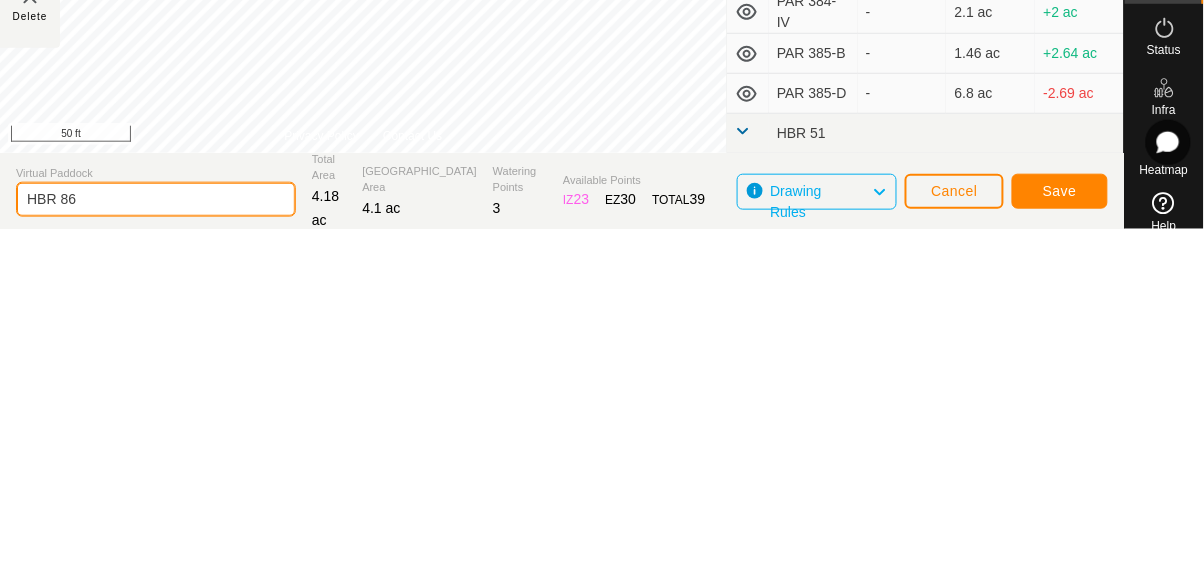 type on "HBR 86" 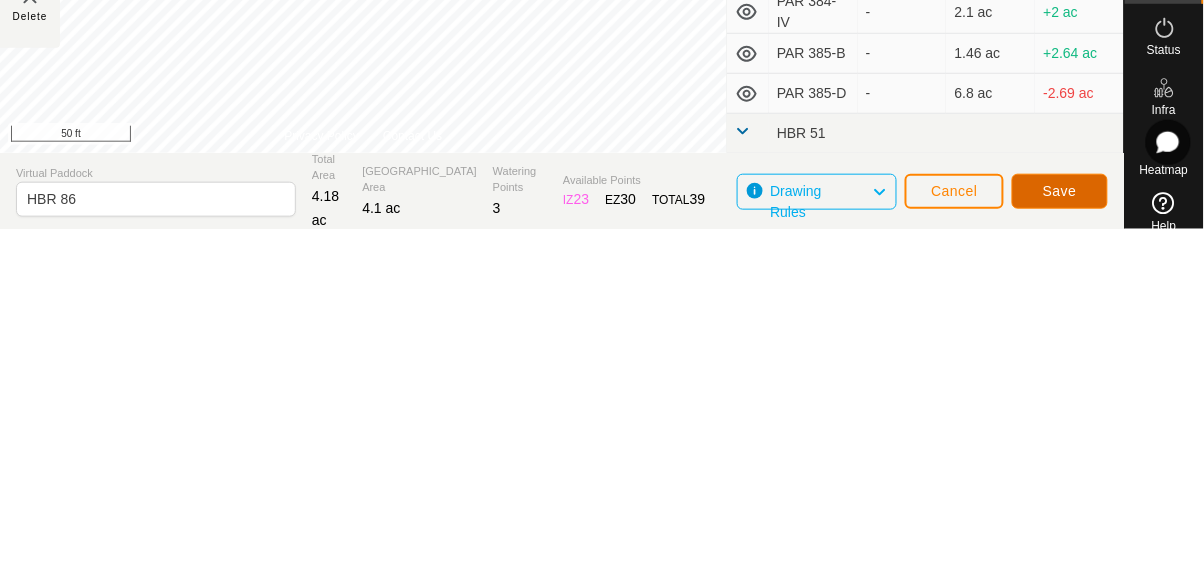 click on "Save" 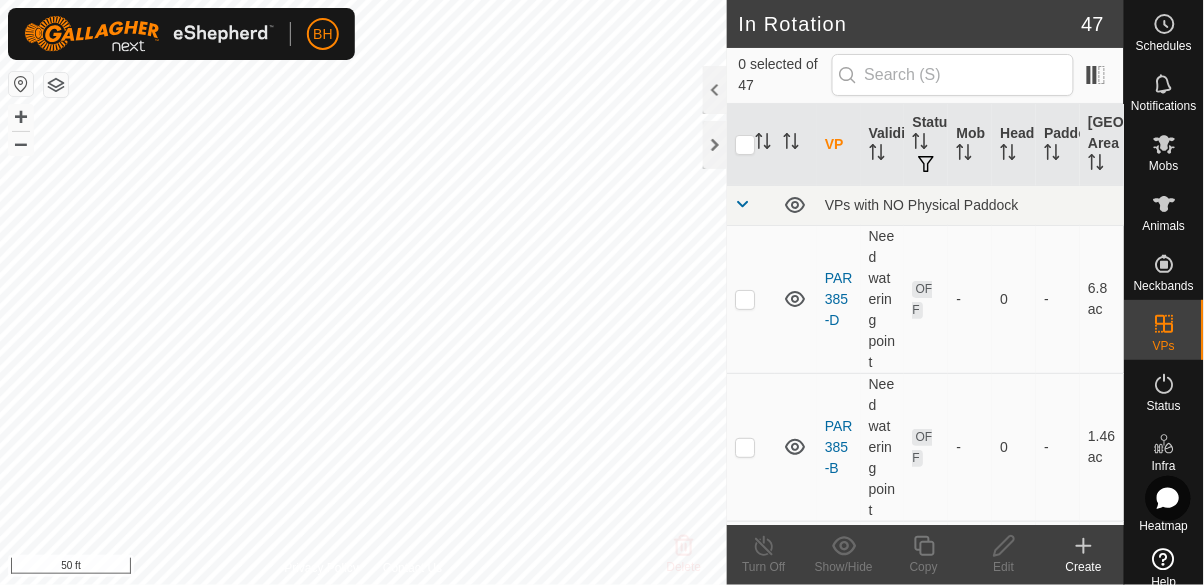 click on "Mobs" at bounding box center [1164, 166] 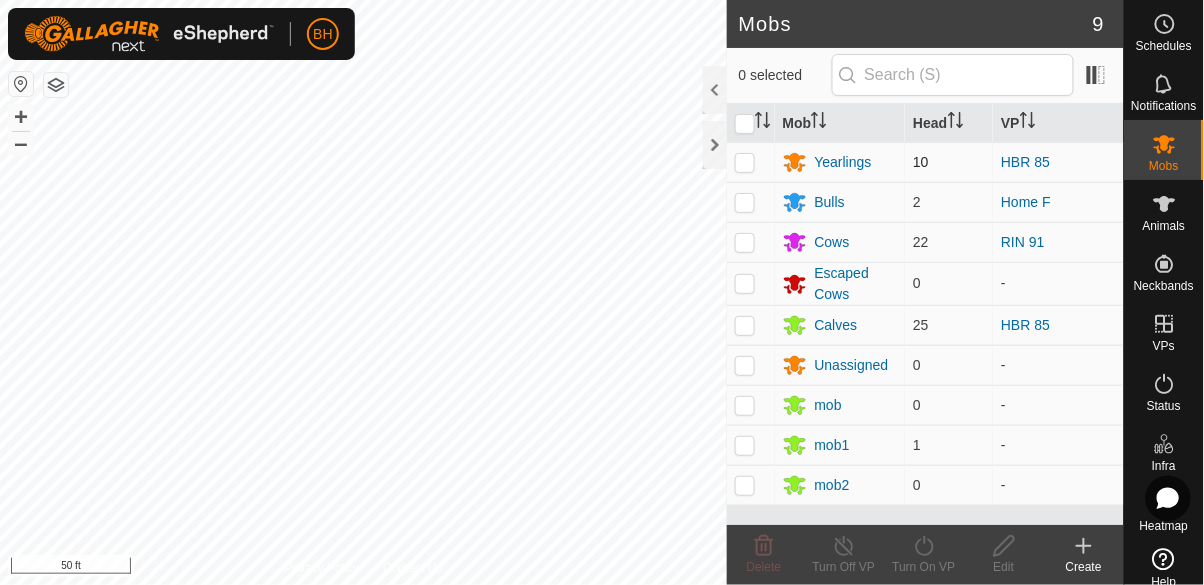 click at bounding box center (751, 162) 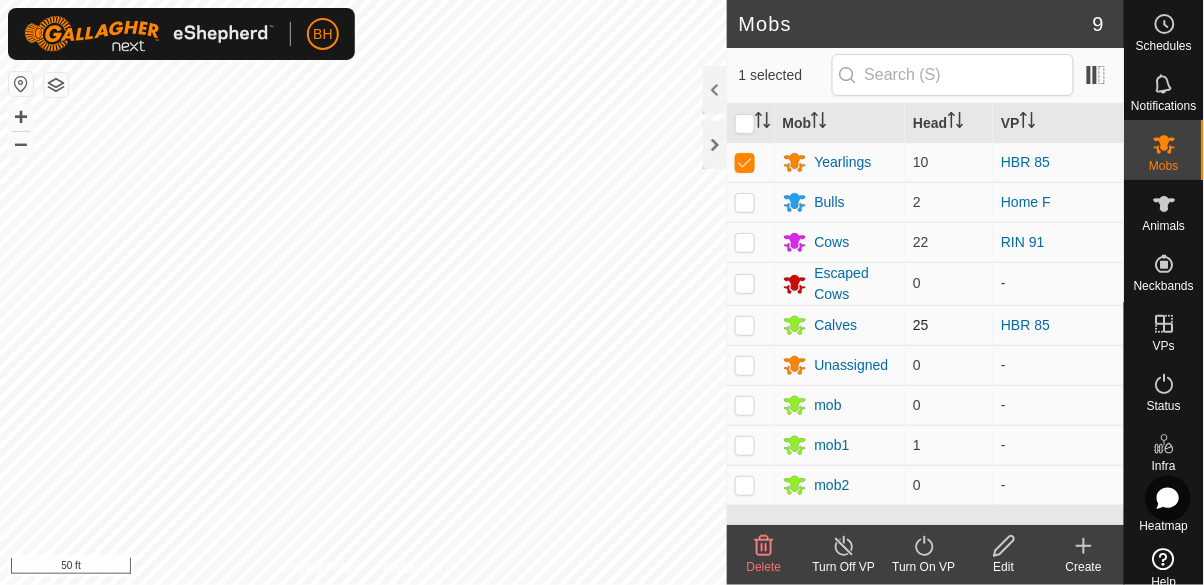 click at bounding box center [751, 325] 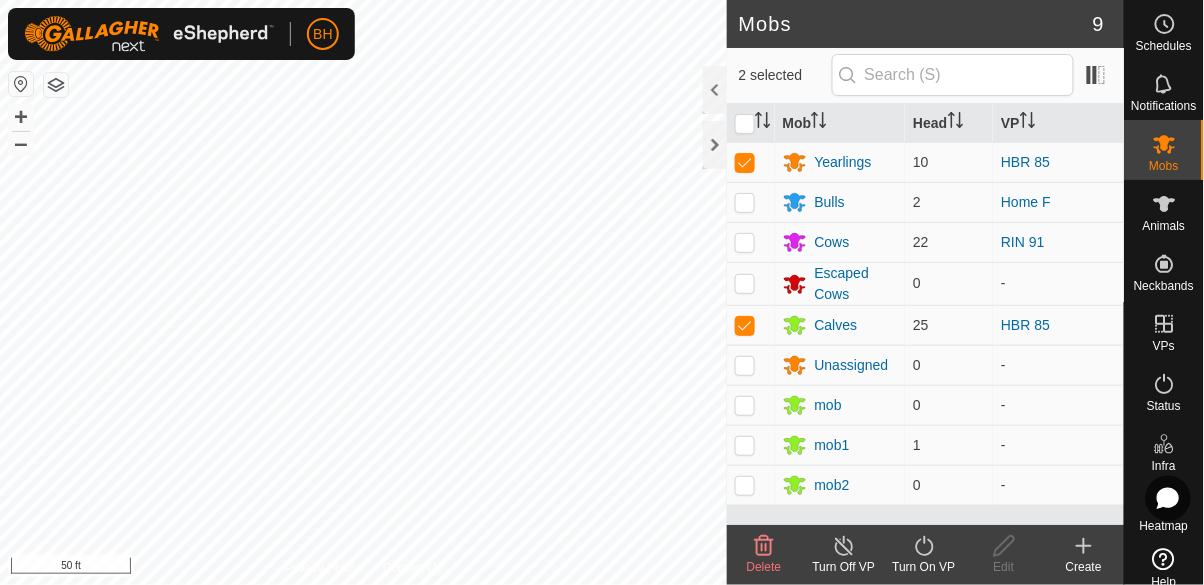 click on "Turn On VP" 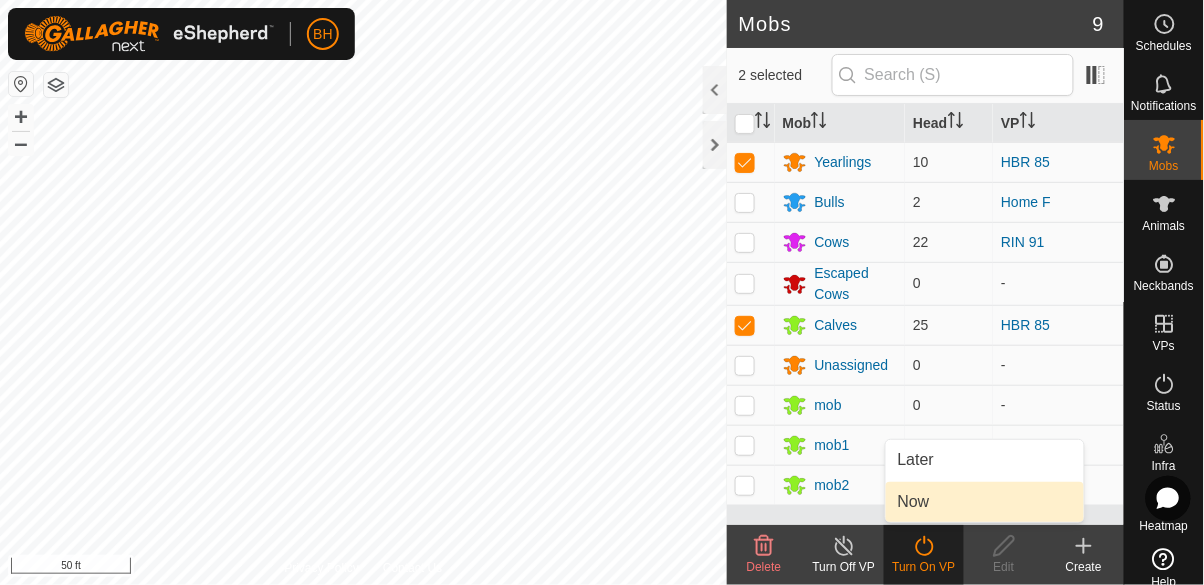 click on "Now" at bounding box center (985, 502) 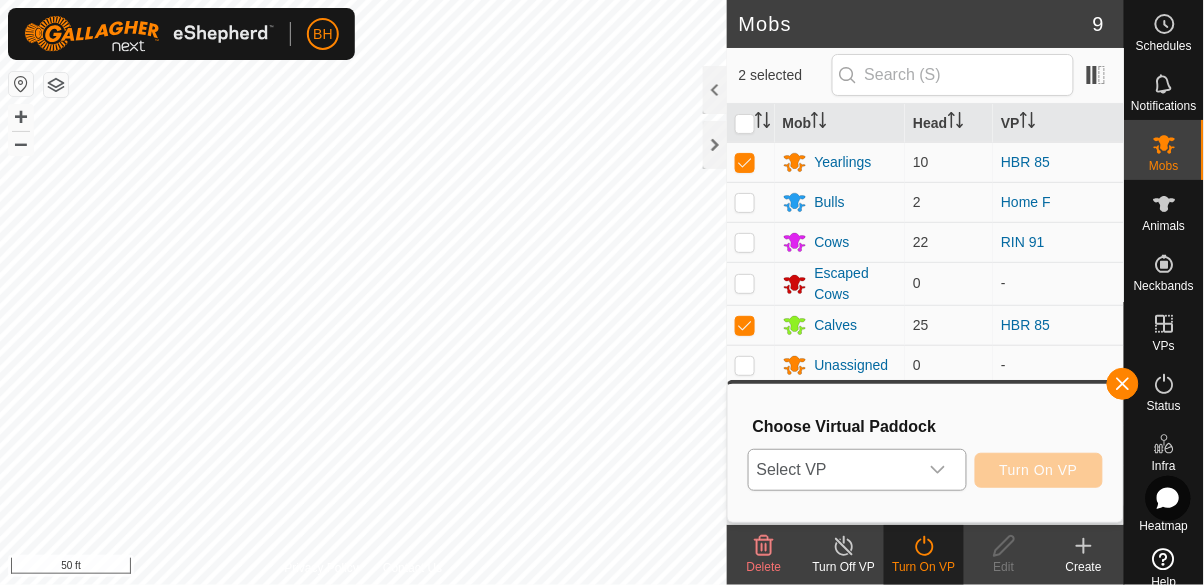 click on "Select VP" at bounding box center [833, 470] 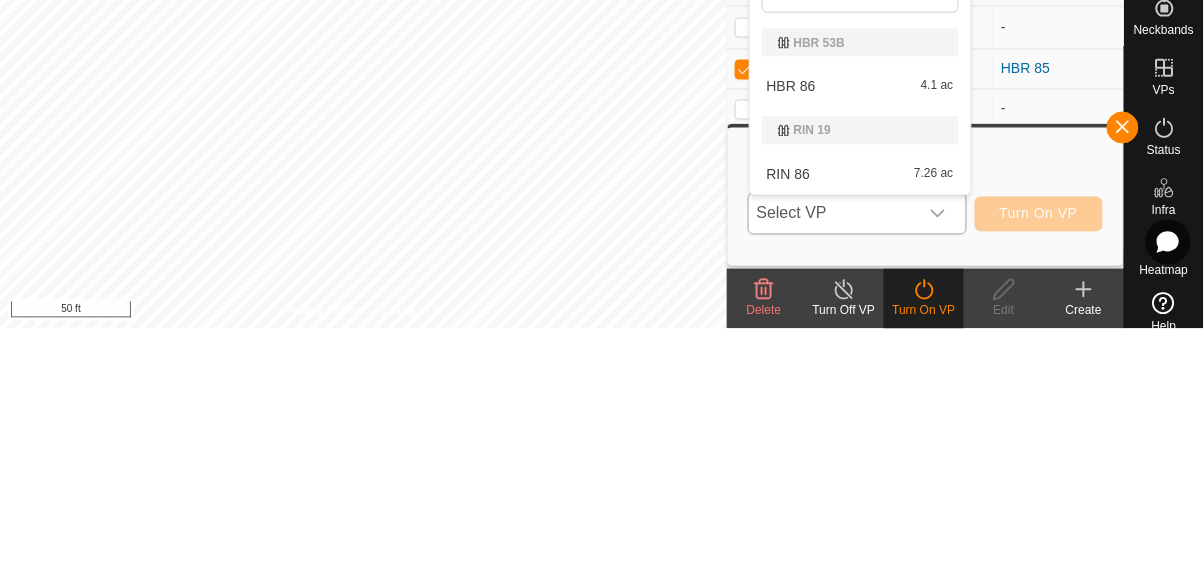 type on "86" 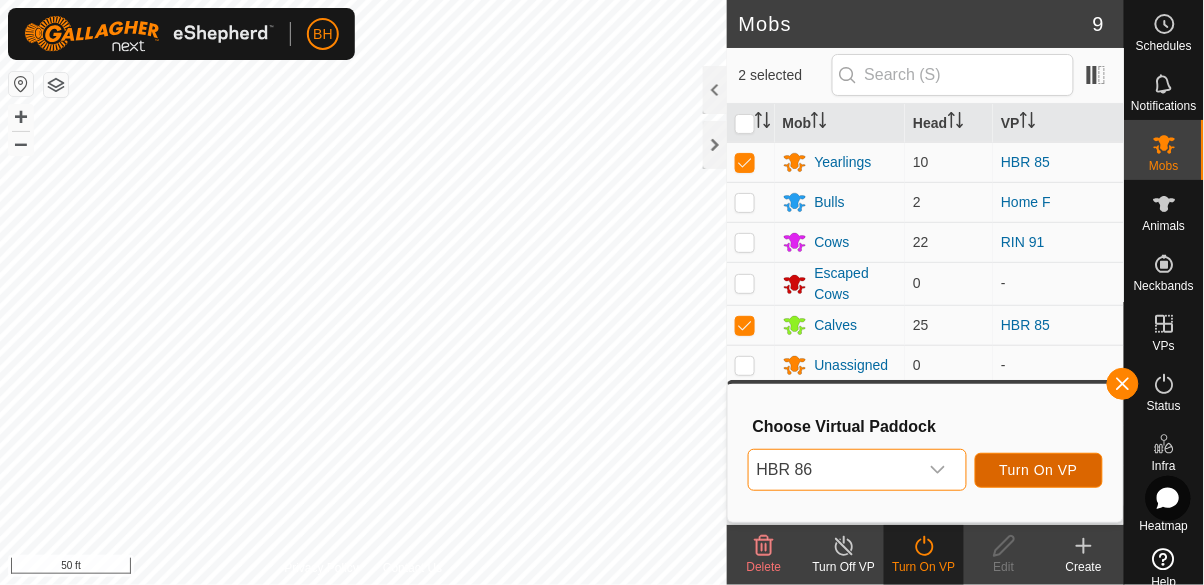 click on "Turn On VP" at bounding box center [1039, 470] 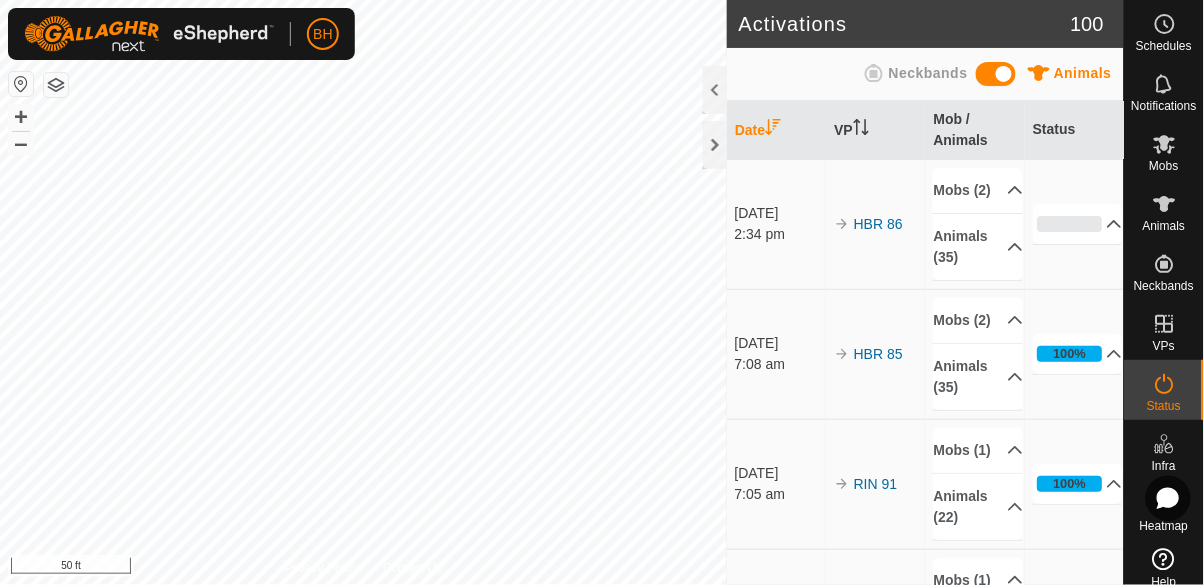 scroll, scrollTop: 16, scrollLeft: 0, axis: vertical 